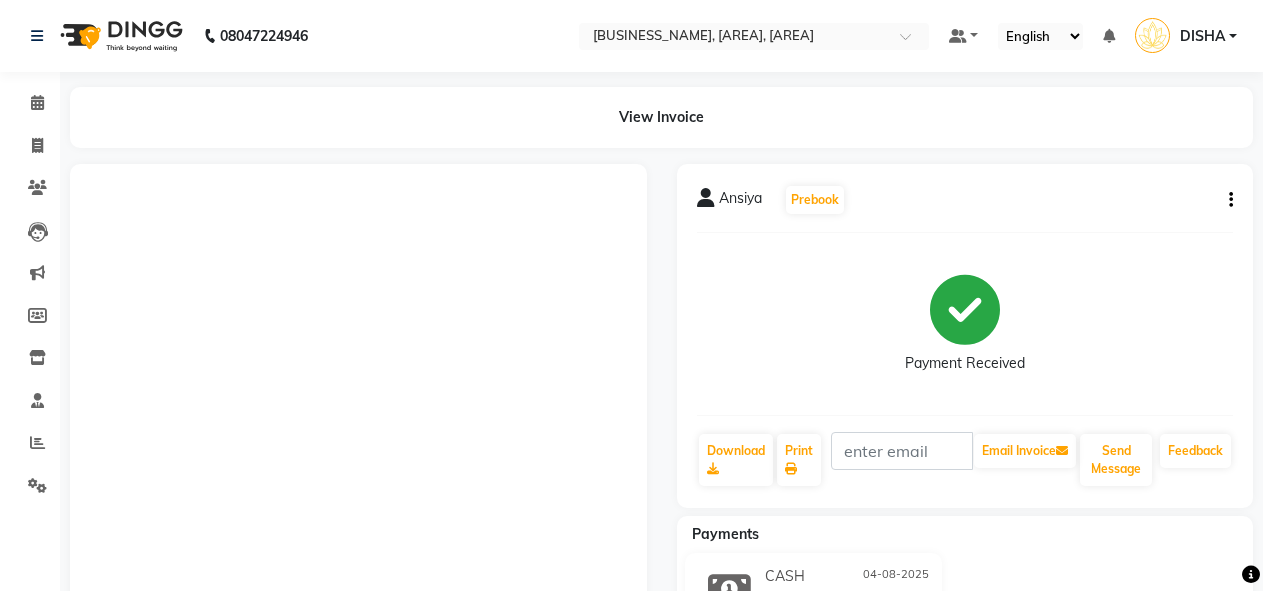 scroll, scrollTop: 0, scrollLeft: 0, axis: both 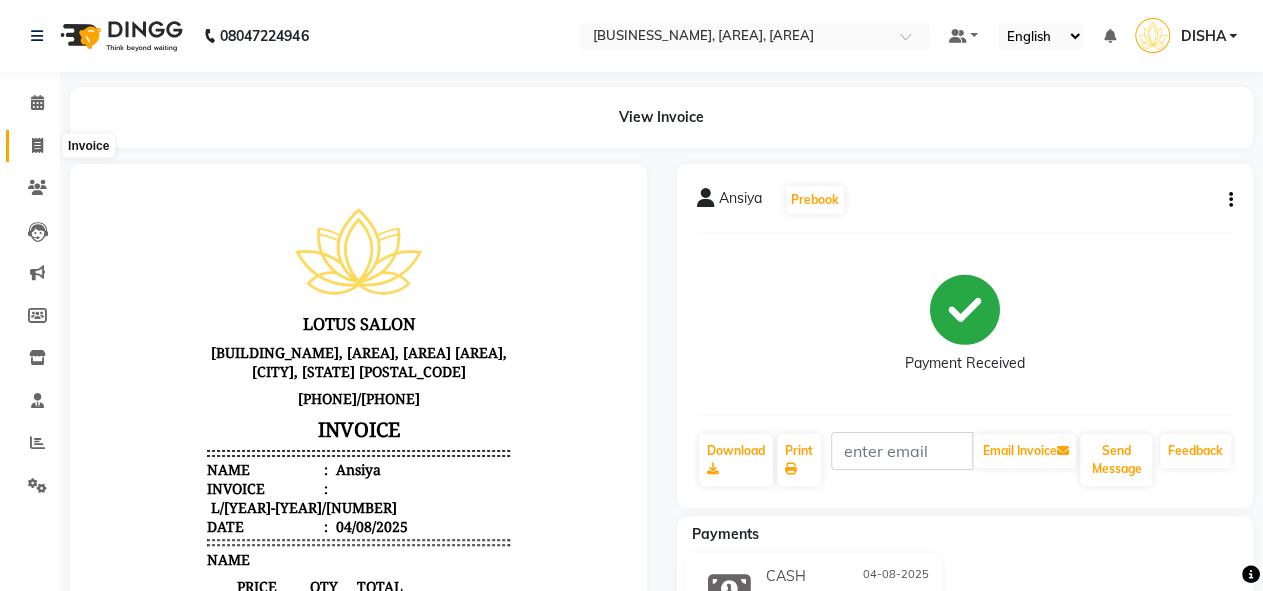 click 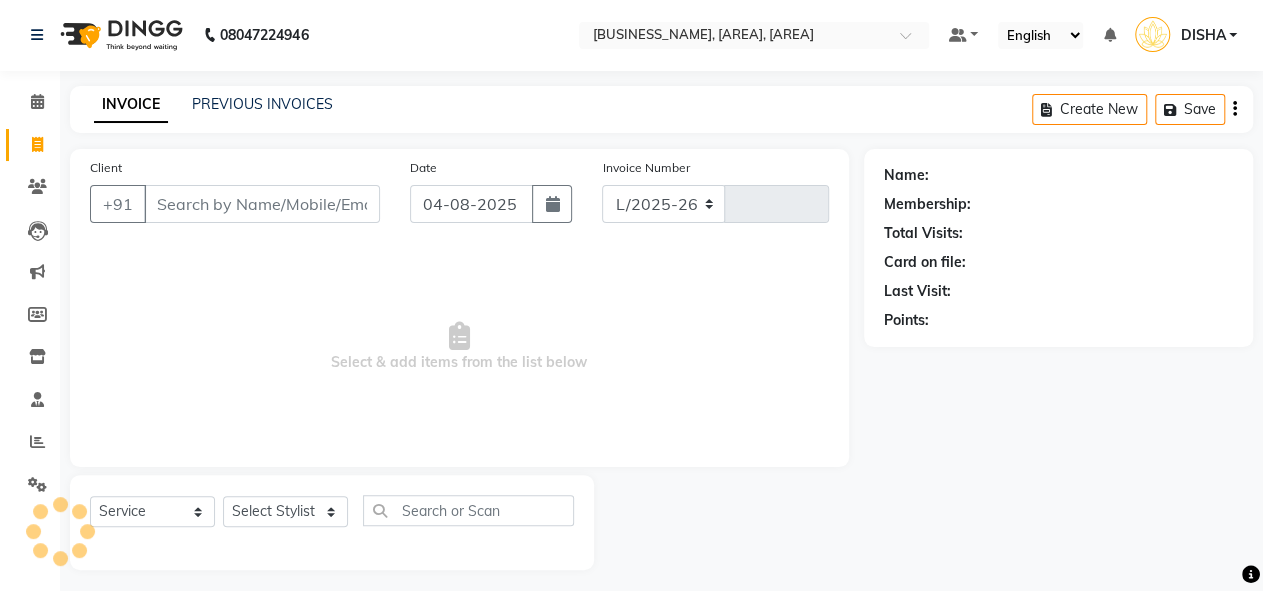 select on "8188" 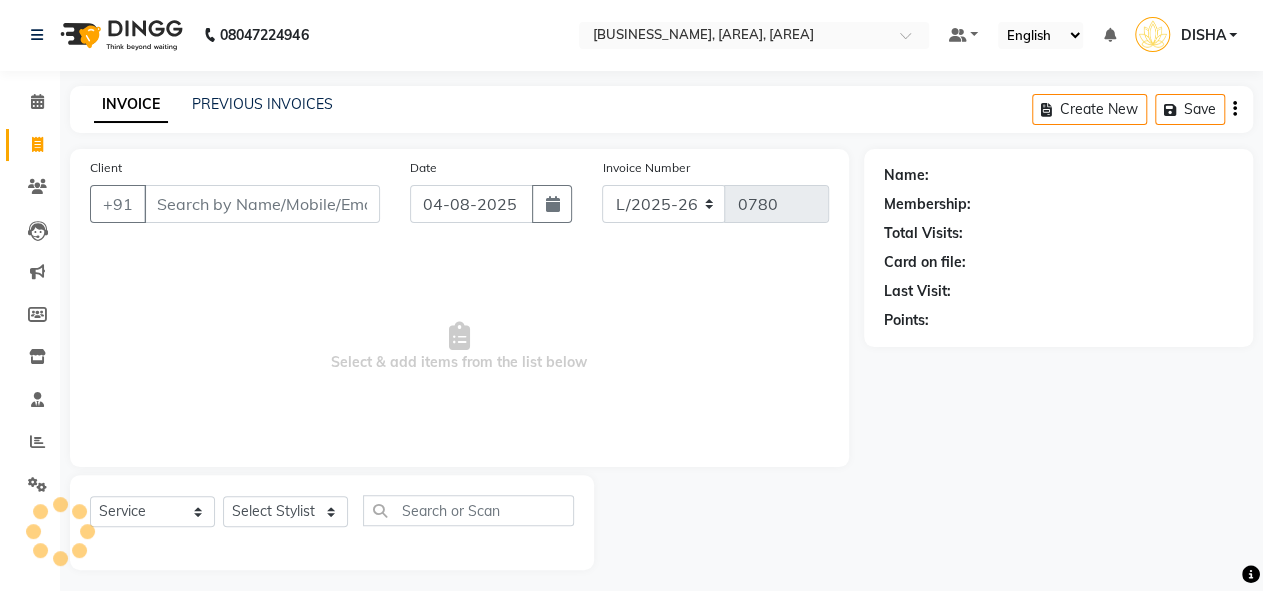 scroll, scrollTop: 9, scrollLeft: 0, axis: vertical 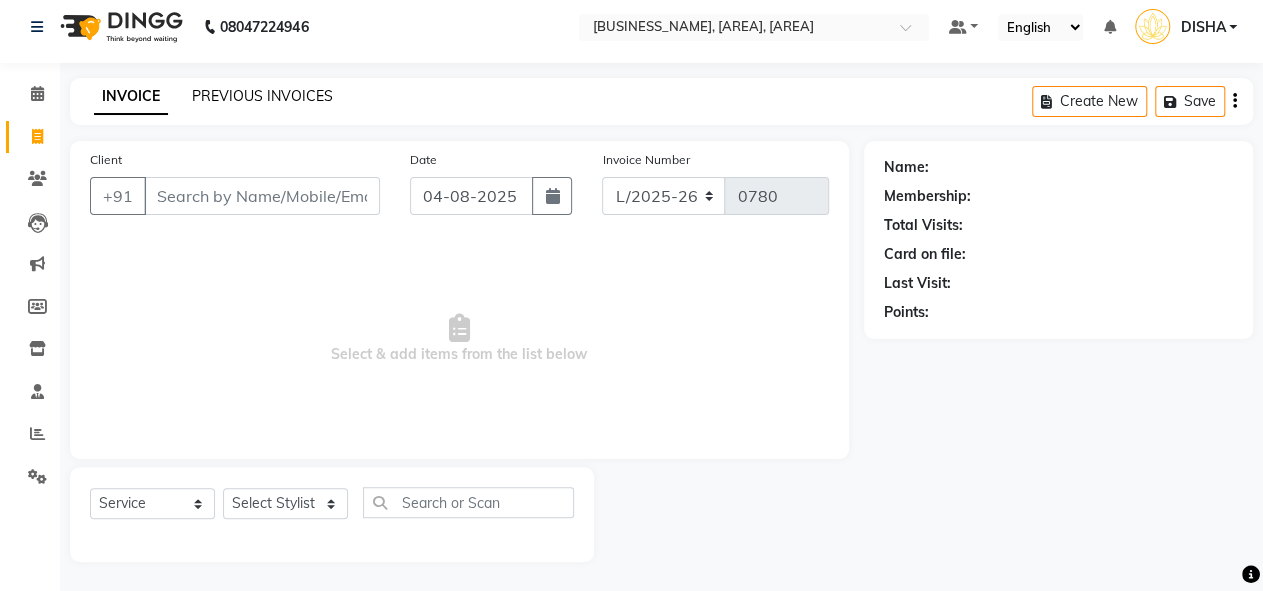 click on "PREVIOUS INVOICES" 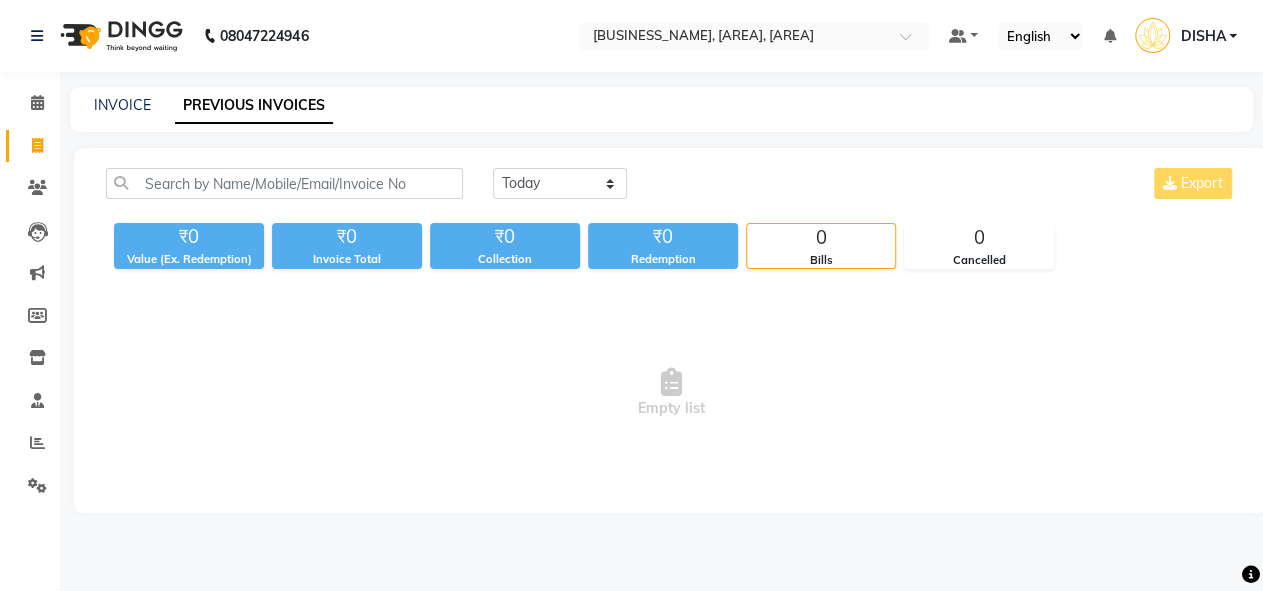 scroll, scrollTop: 0, scrollLeft: 0, axis: both 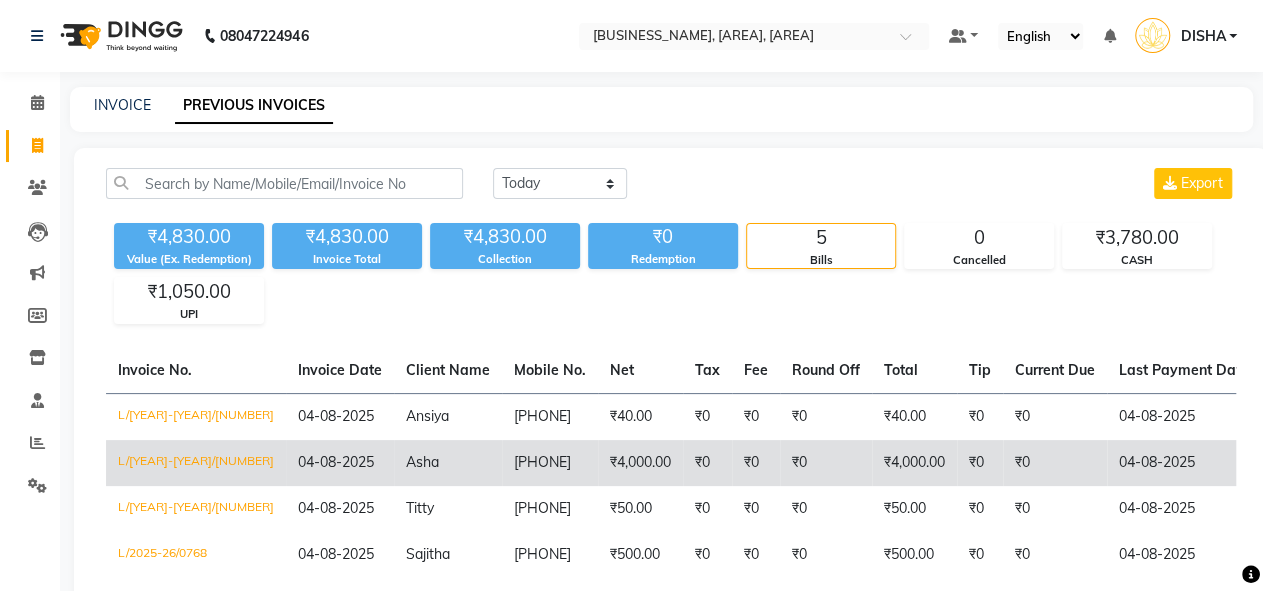 click on "Asha" 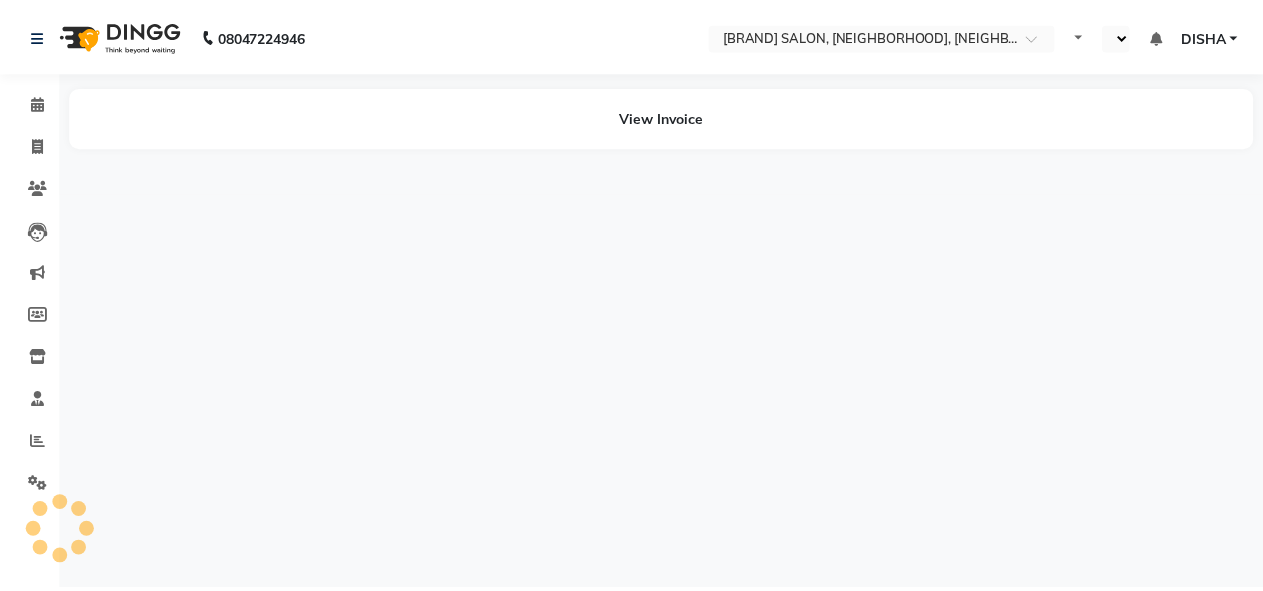 scroll, scrollTop: 0, scrollLeft: 0, axis: both 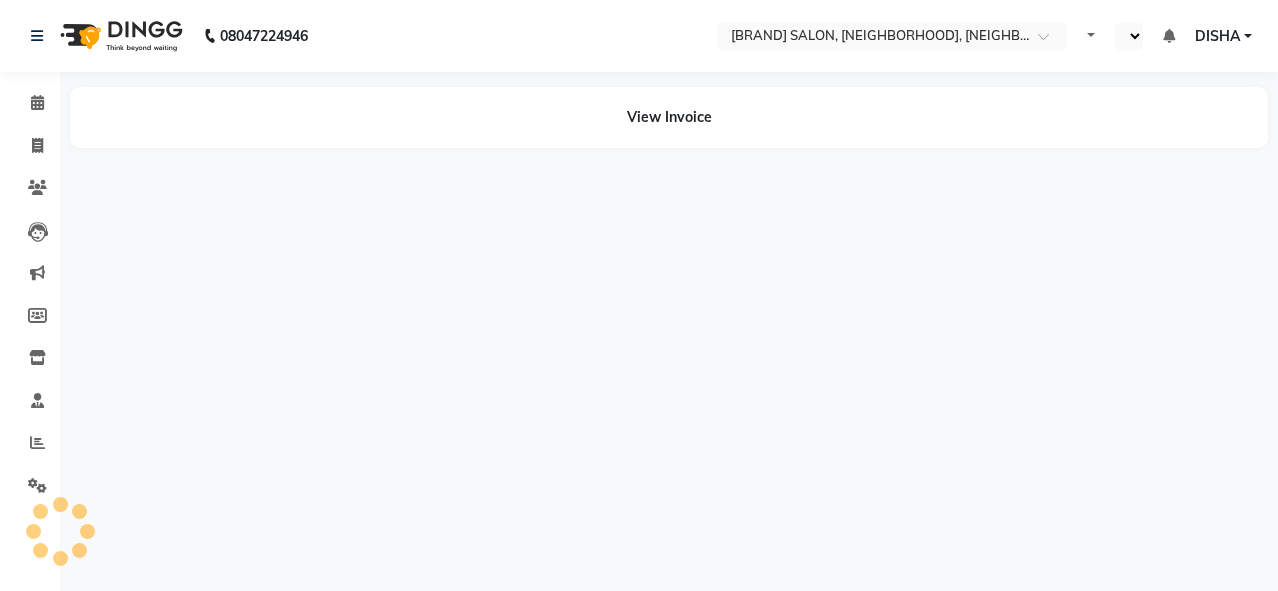 select on "en" 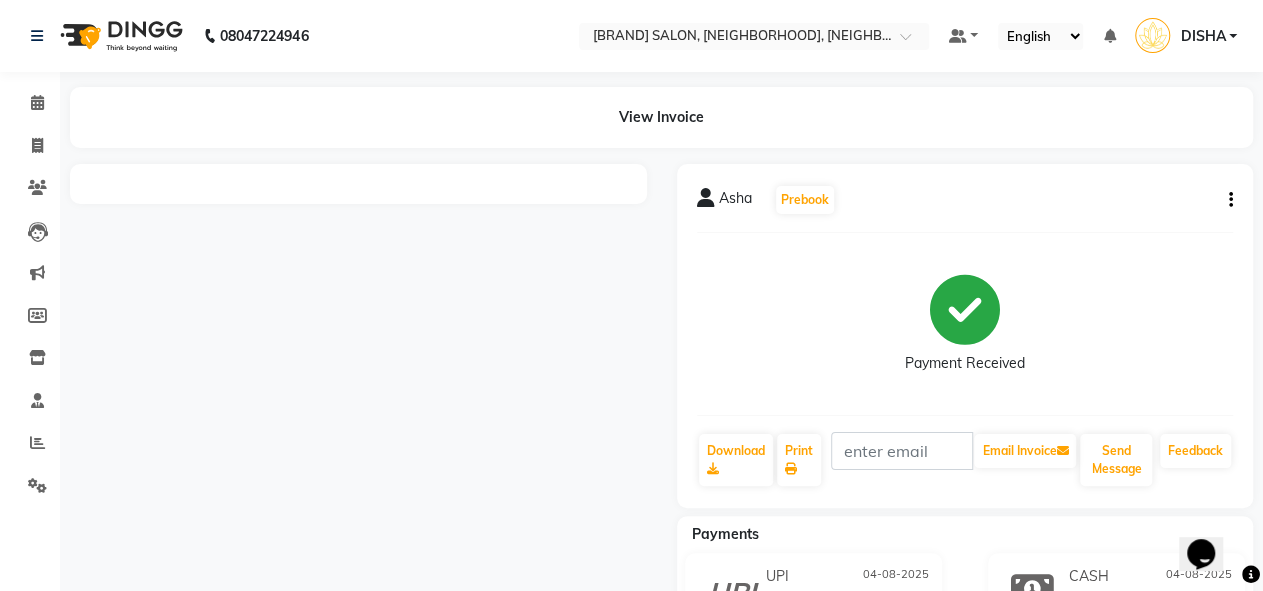 scroll, scrollTop: 0, scrollLeft: 0, axis: both 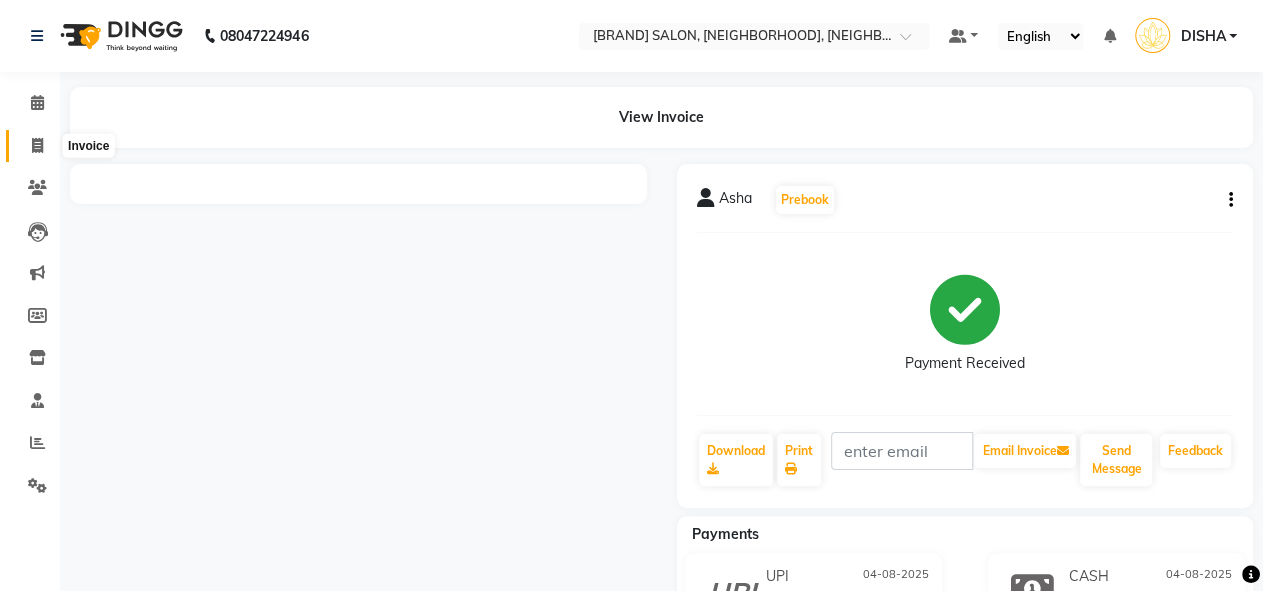 click 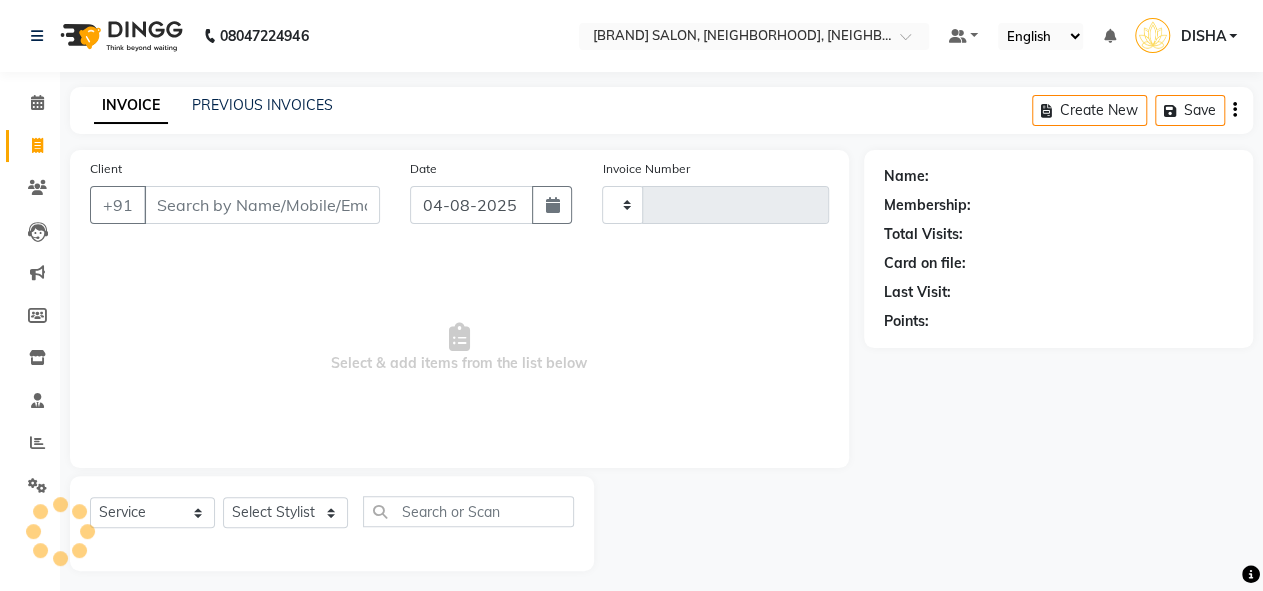 scroll, scrollTop: 9, scrollLeft: 0, axis: vertical 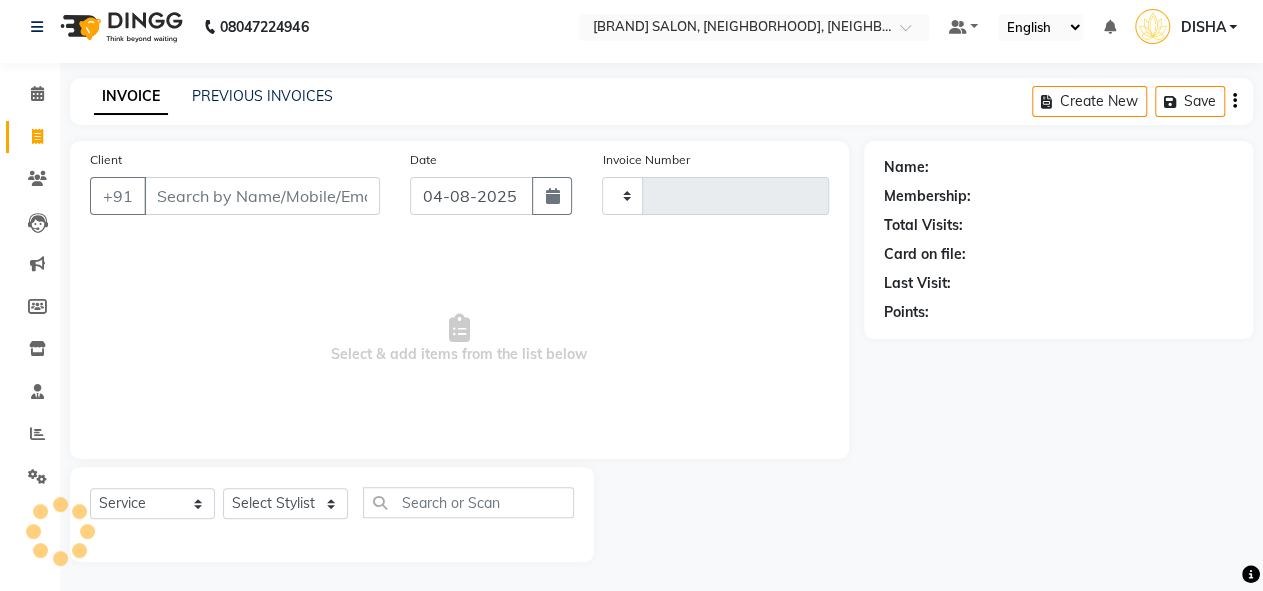 type on "0780" 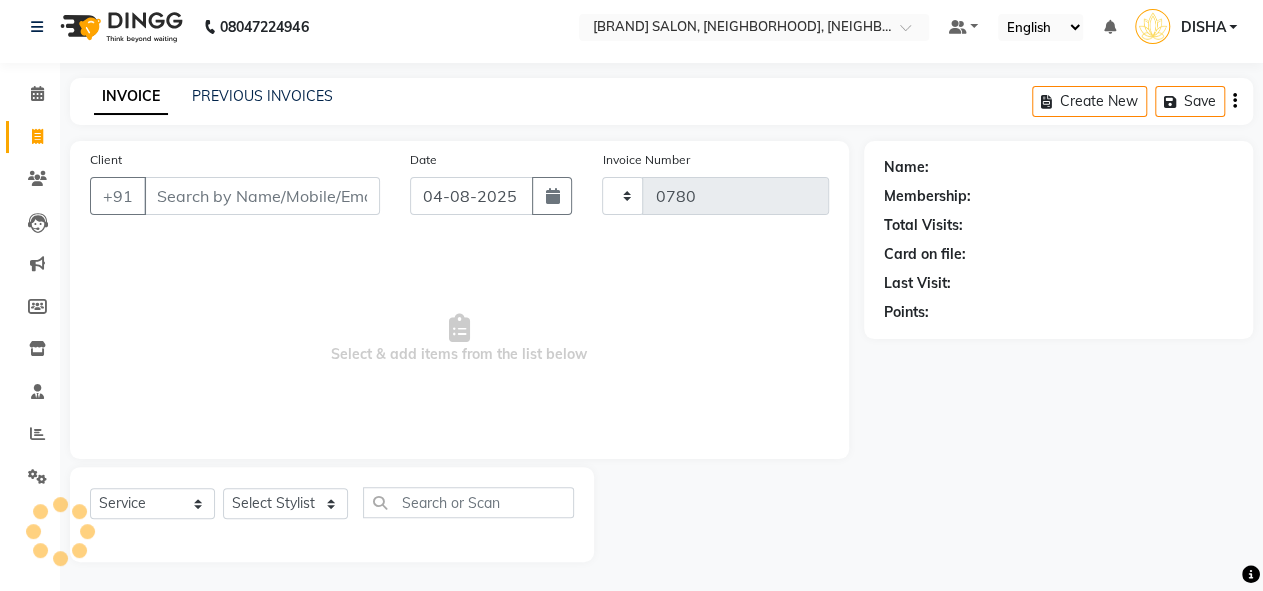 select on "8188" 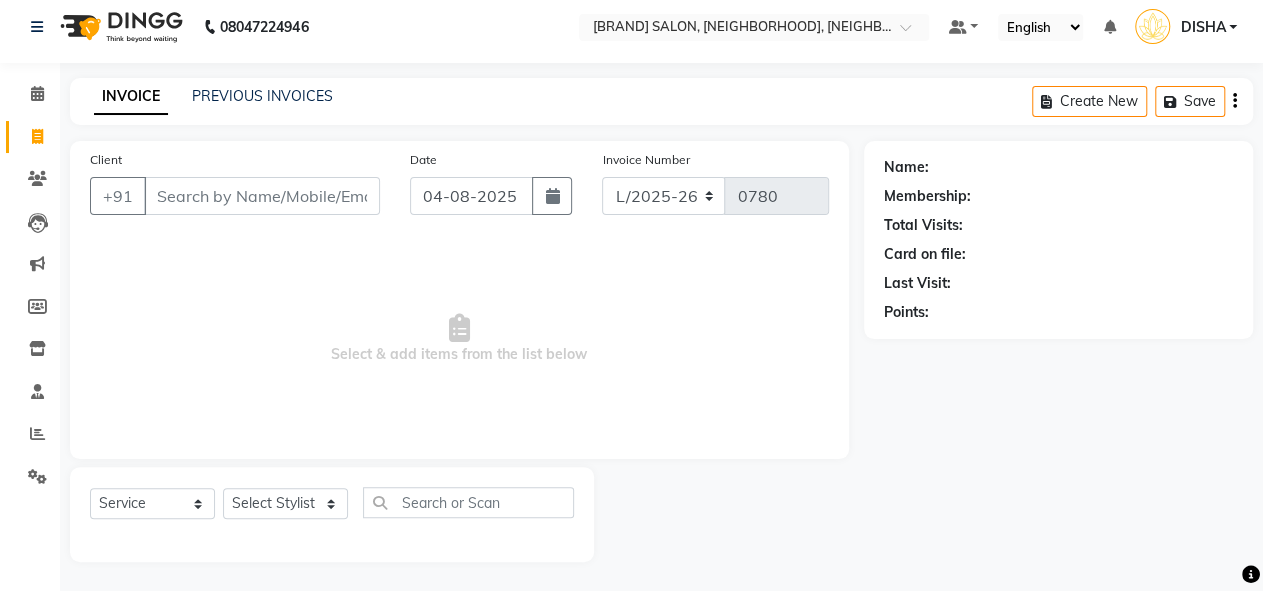 click on "Client" at bounding box center [262, 196] 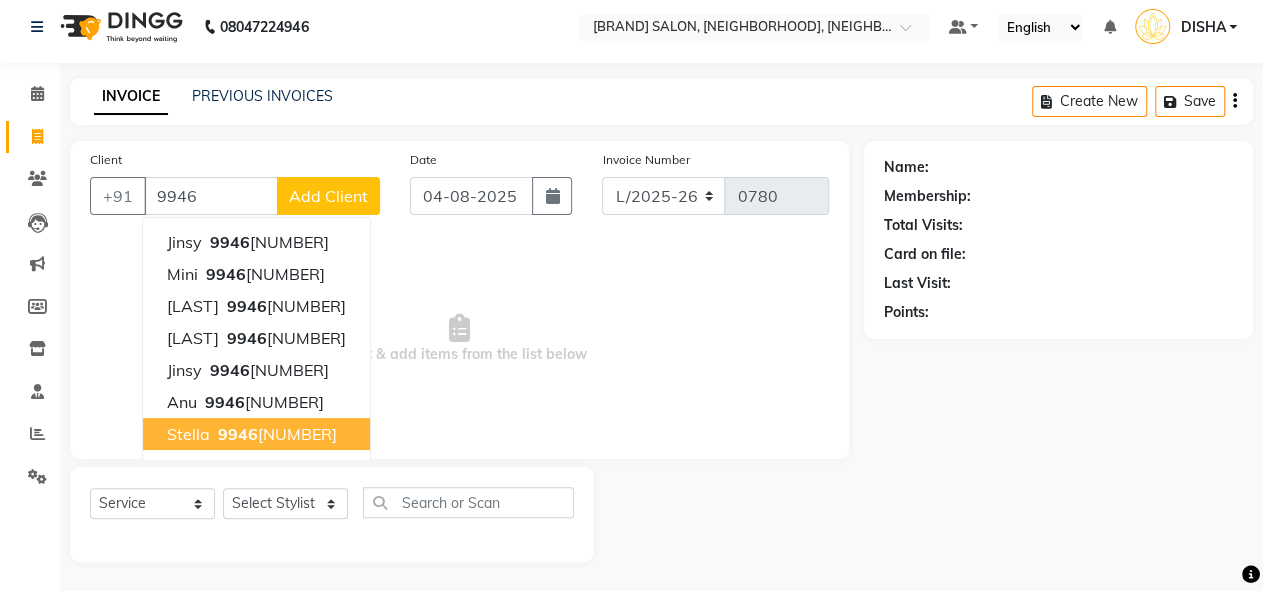 click on "9946" at bounding box center [238, 434] 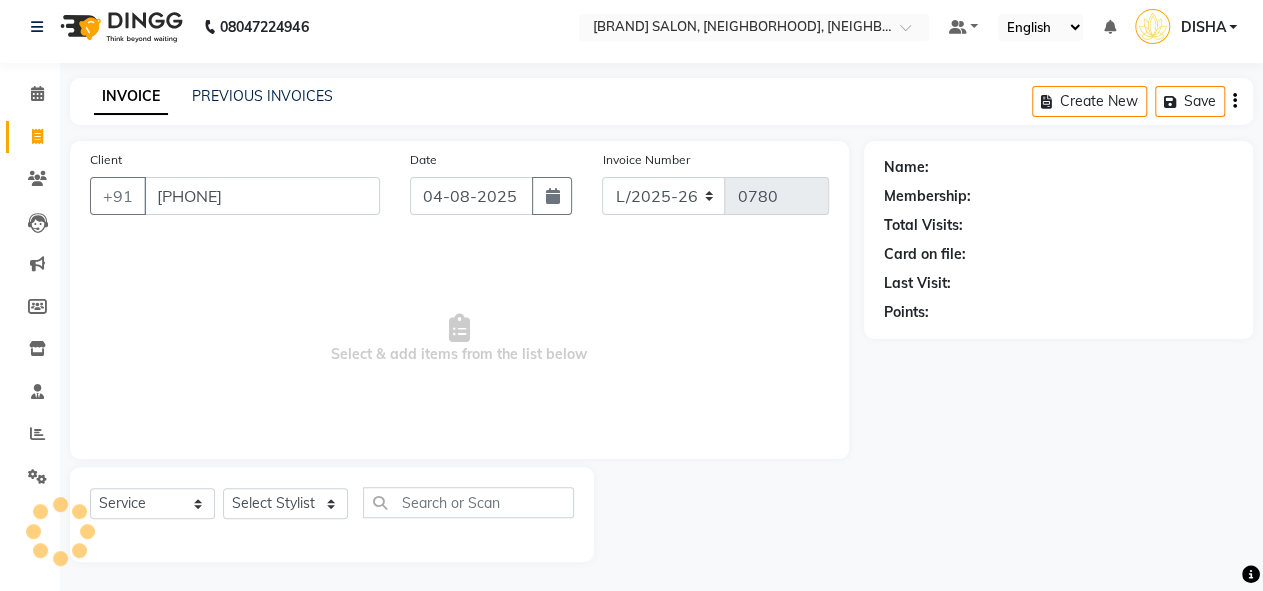 type on "[PHONE]" 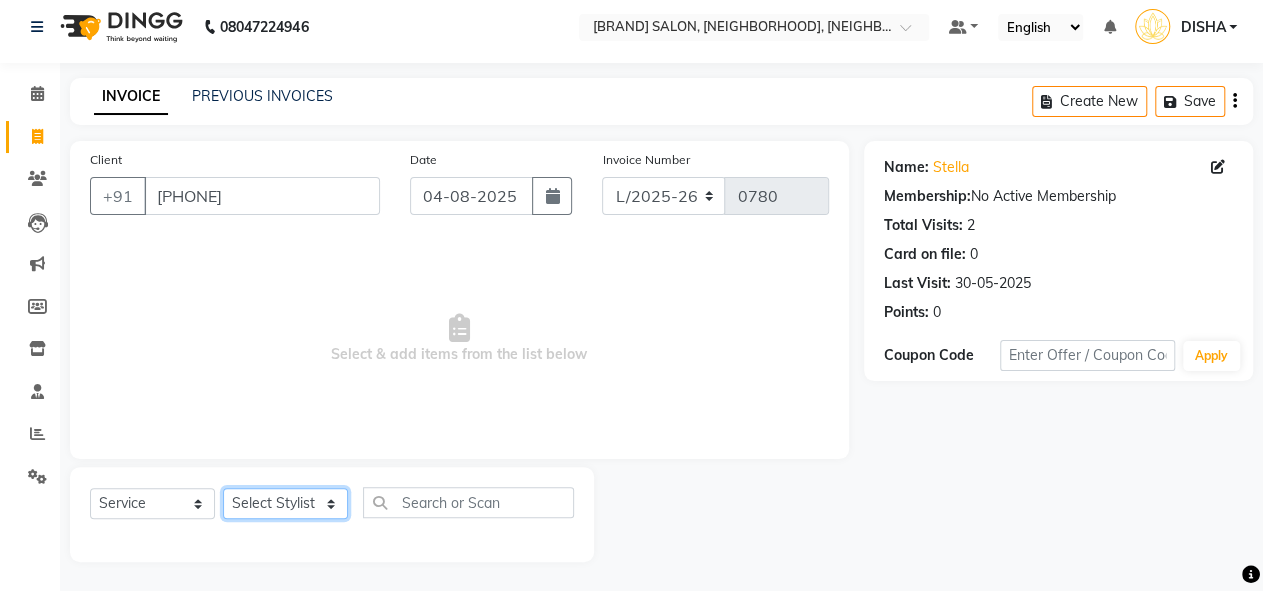 click on "Select Stylist DISHA Kshema Mahima Naflin Ranjini Shahanas" 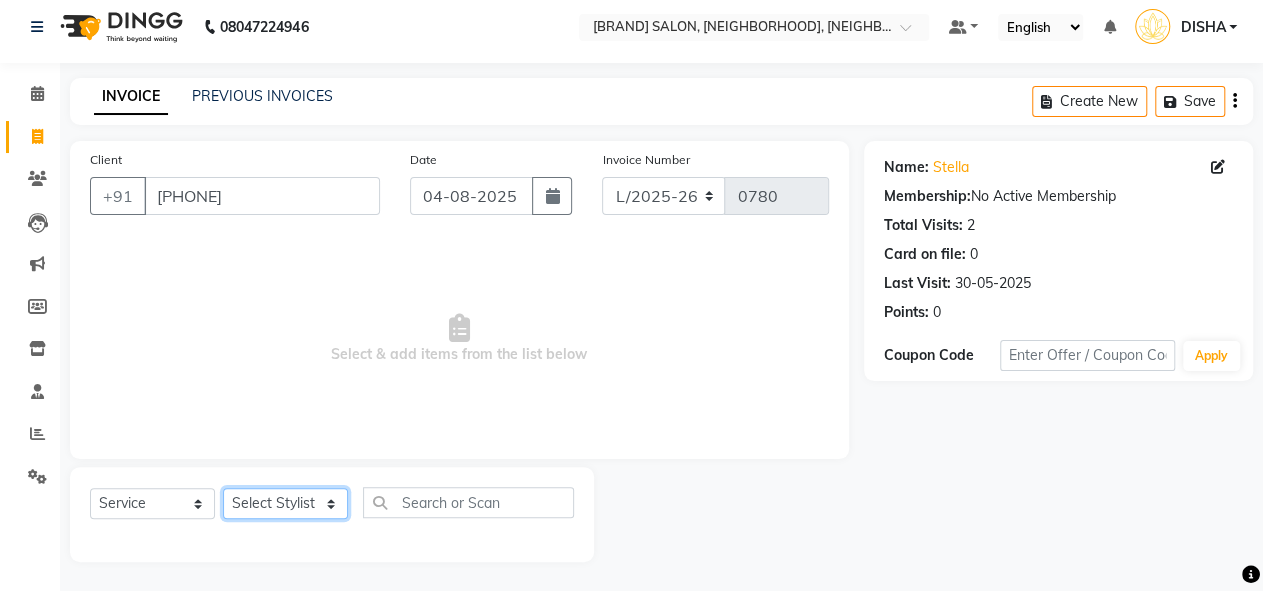 select on "80120" 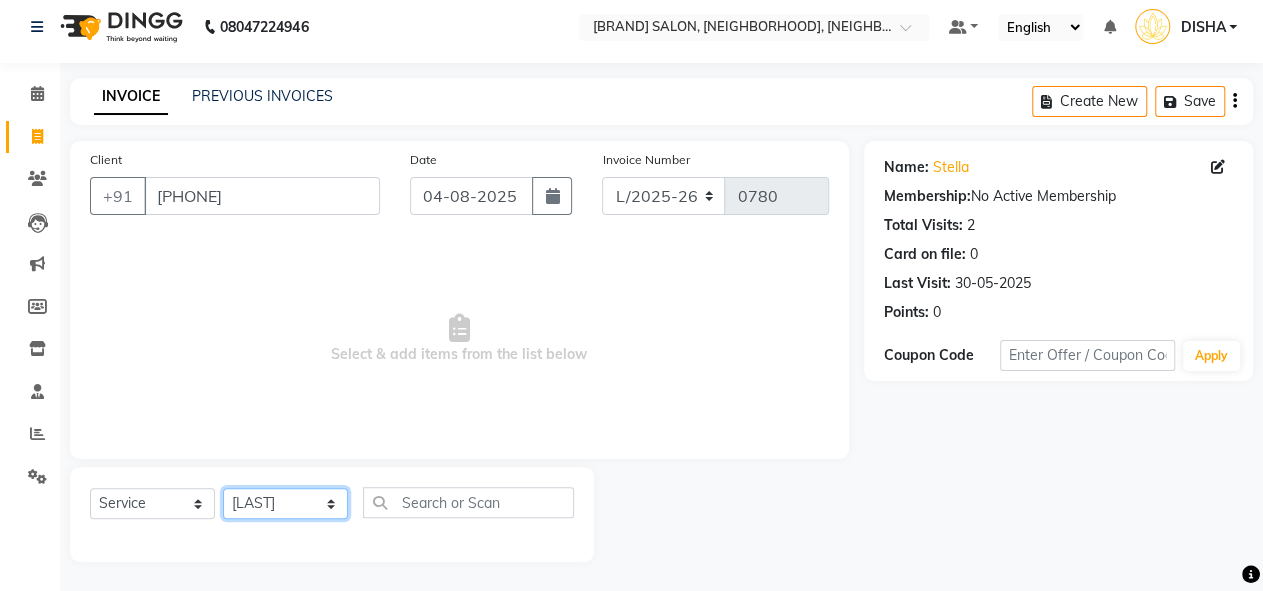 click on "Select Stylist DISHA Kshema Mahima Naflin Ranjini Shahanas" 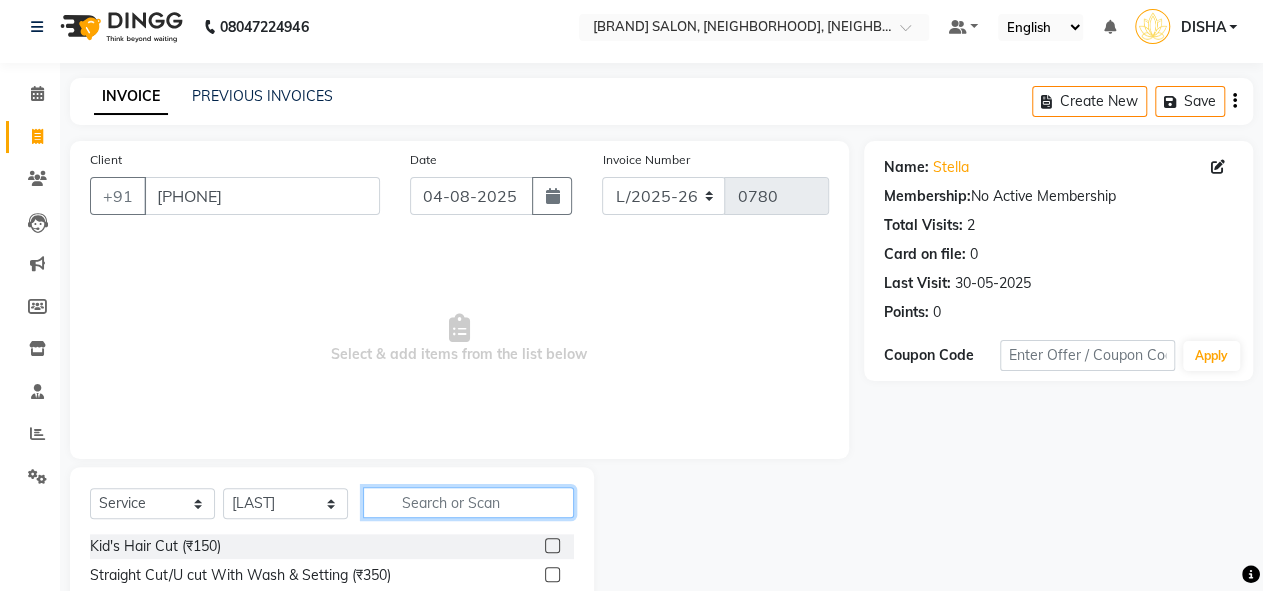 click 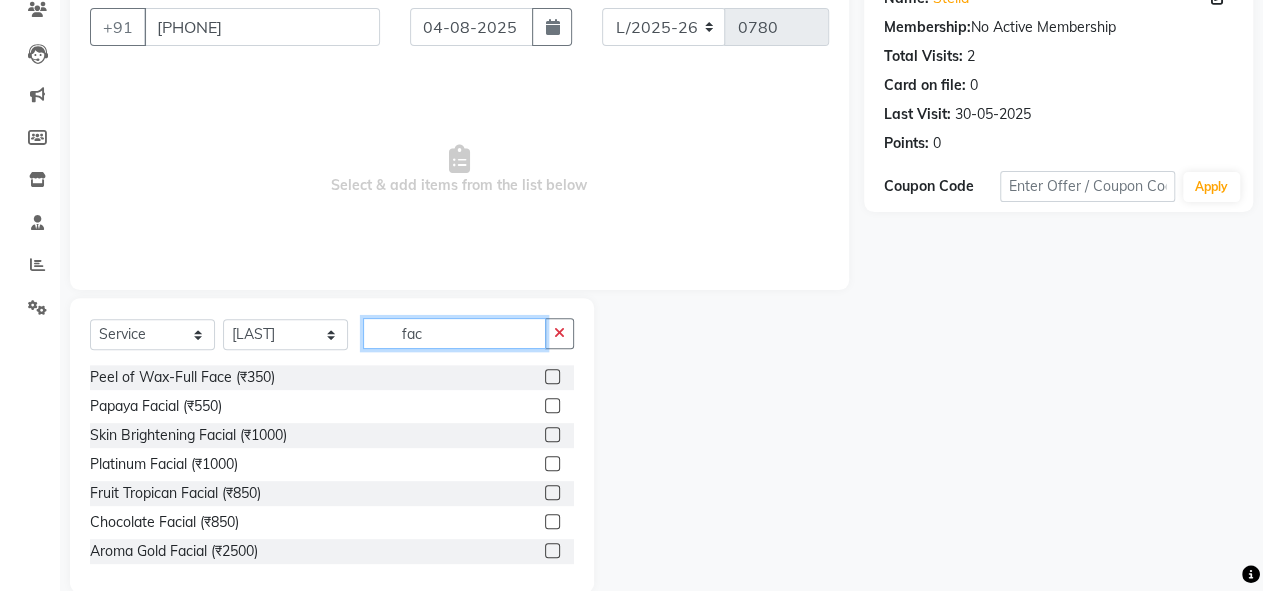 scroll, scrollTop: 179, scrollLeft: 0, axis: vertical 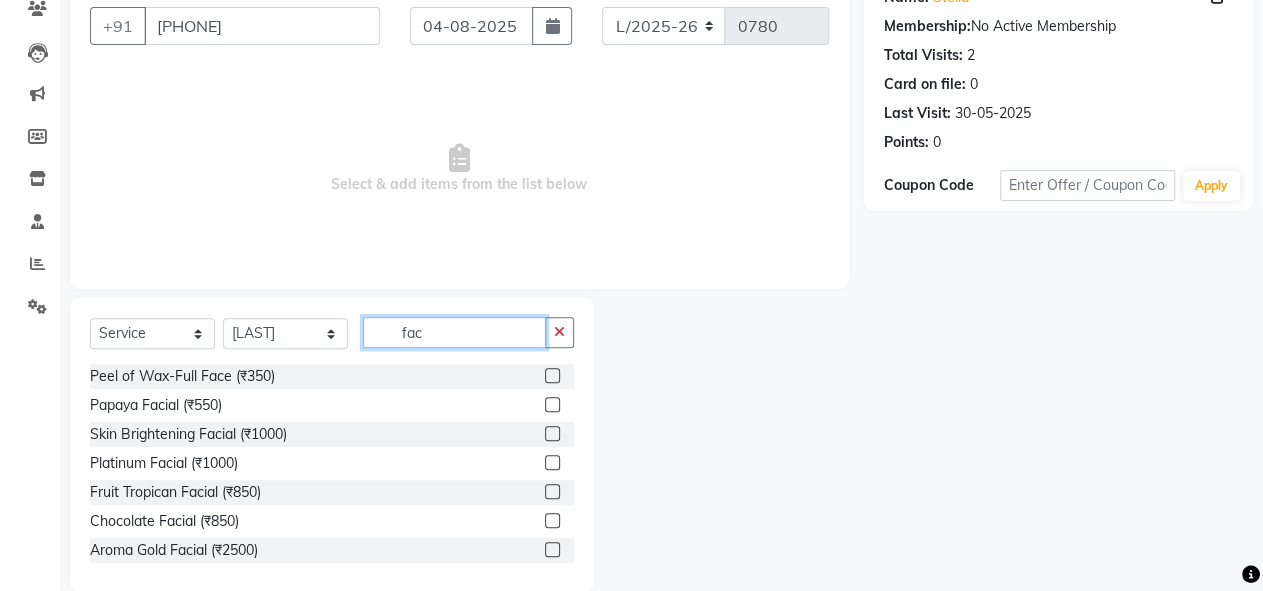 type on "fac" 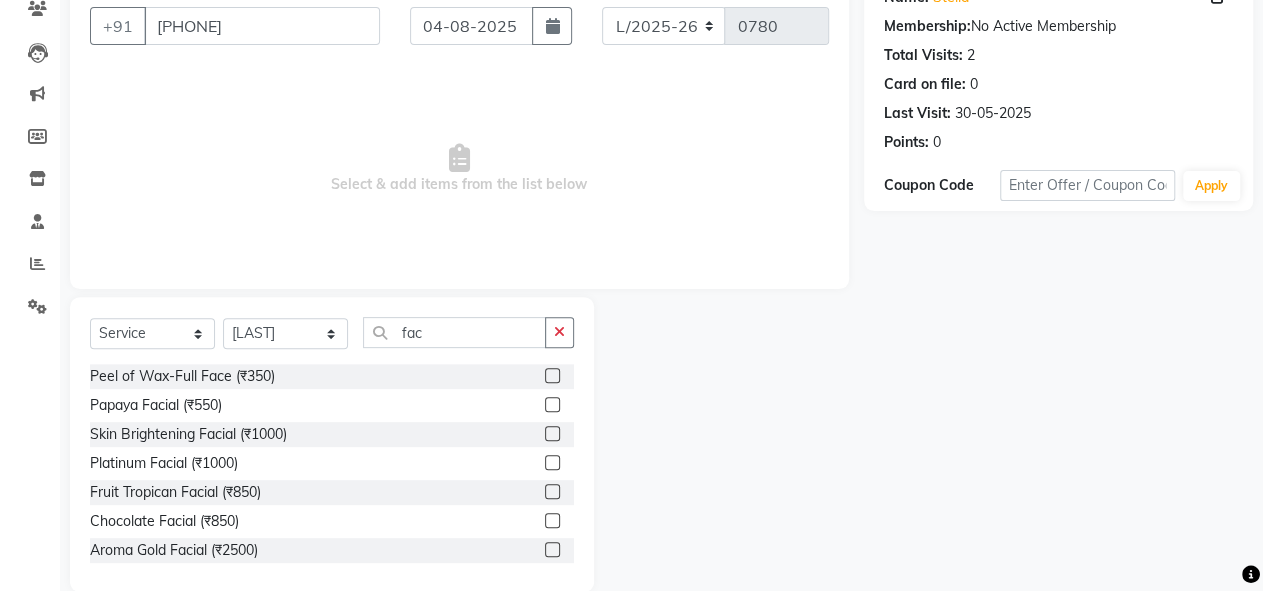 click 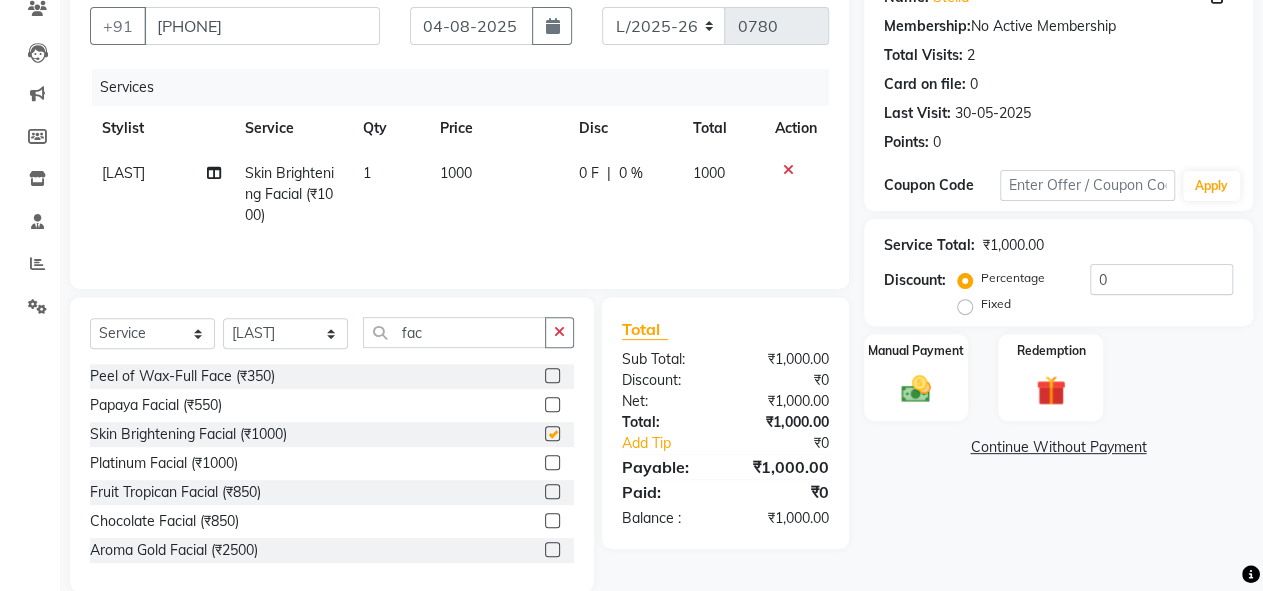 checkbox on "false" 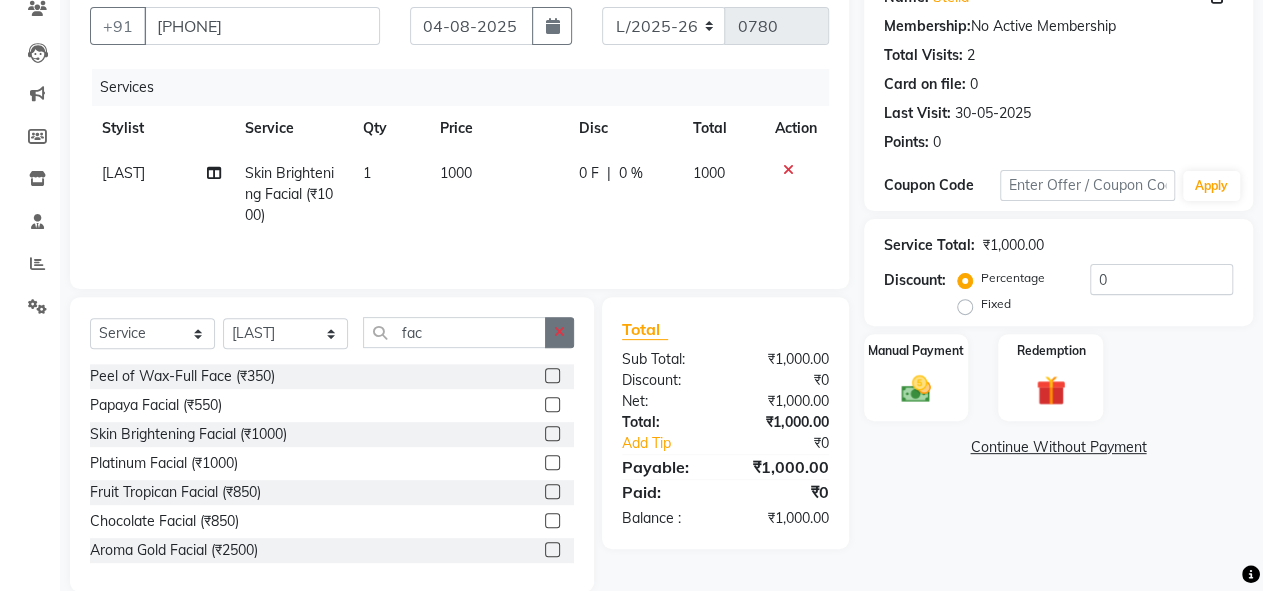click 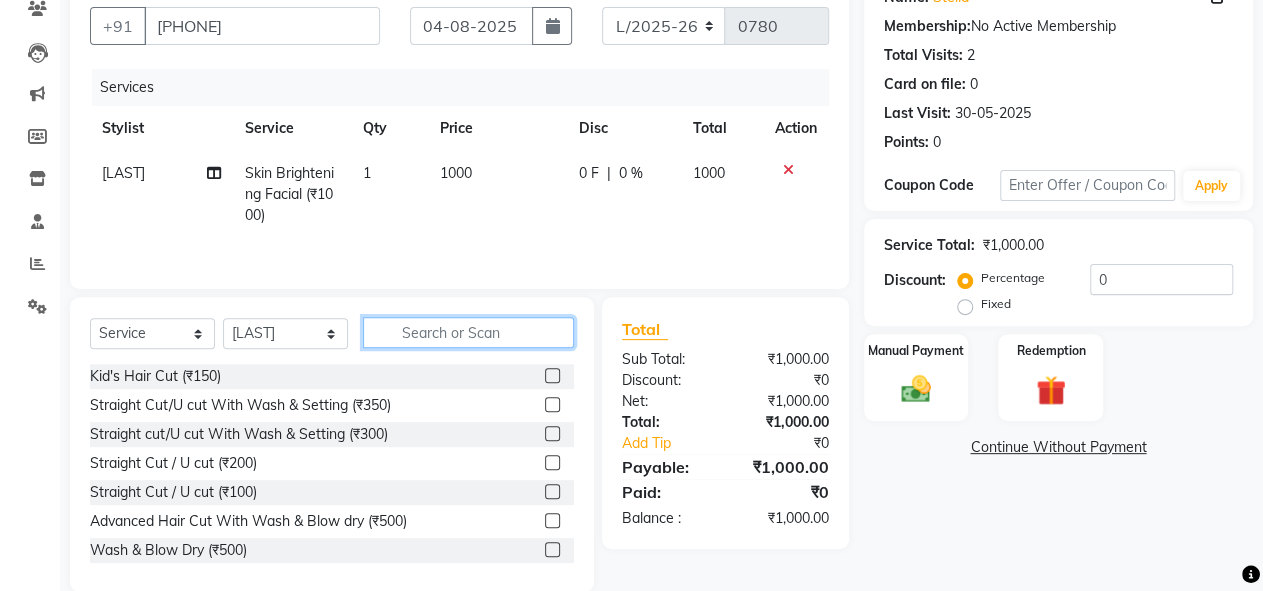 click 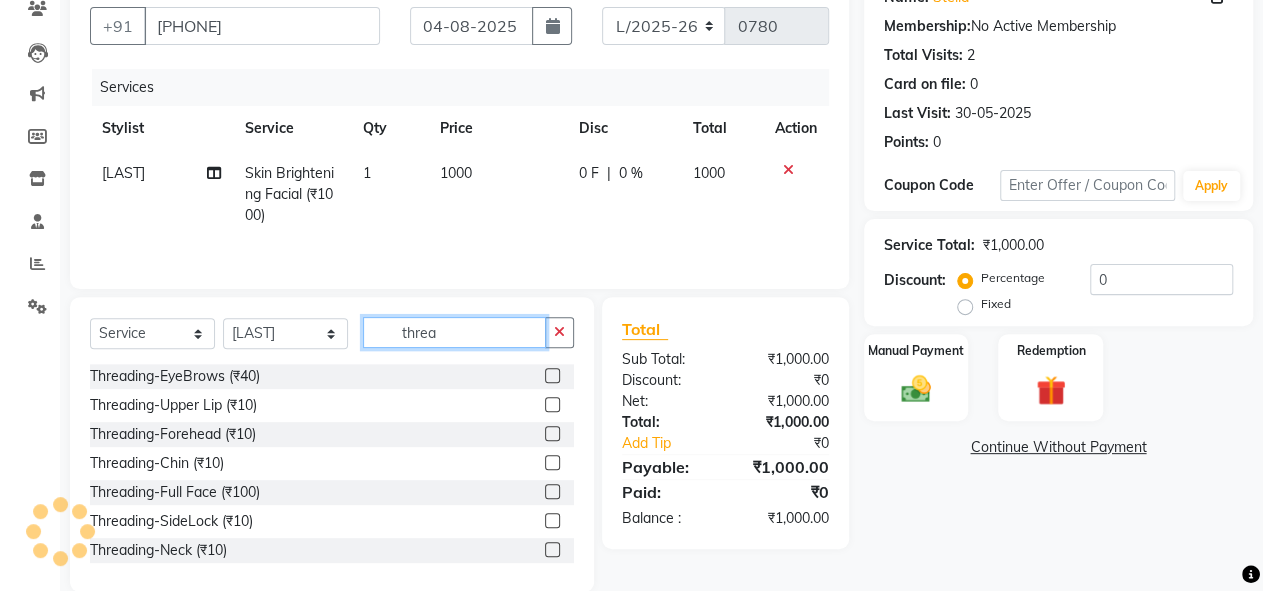type on "threa" 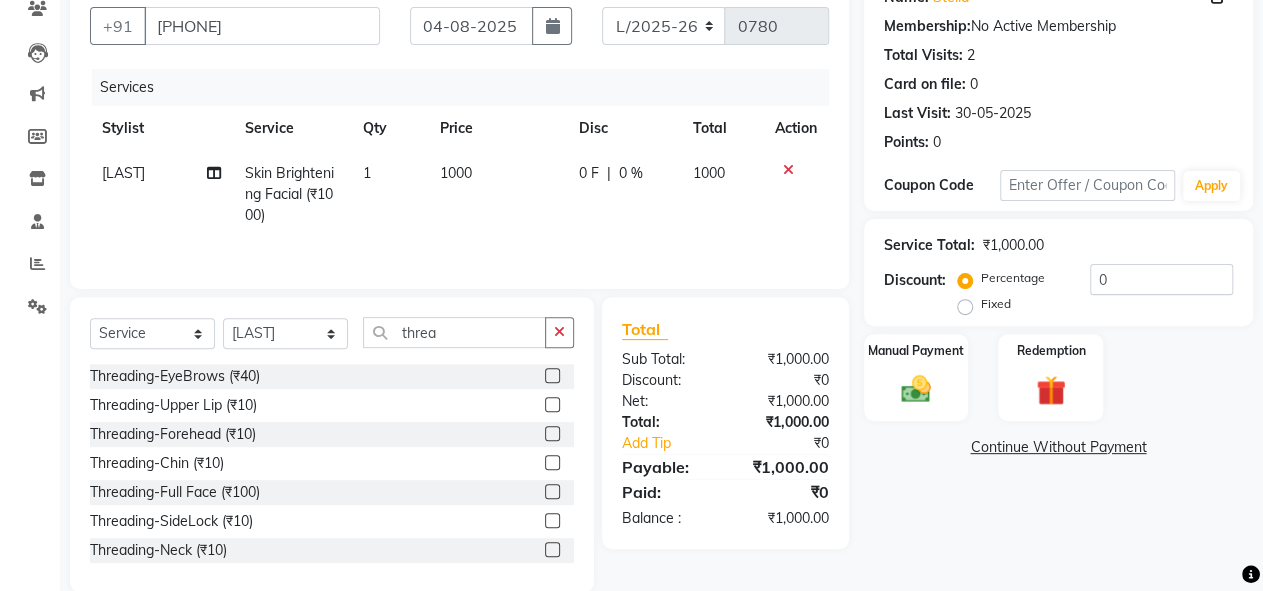 click 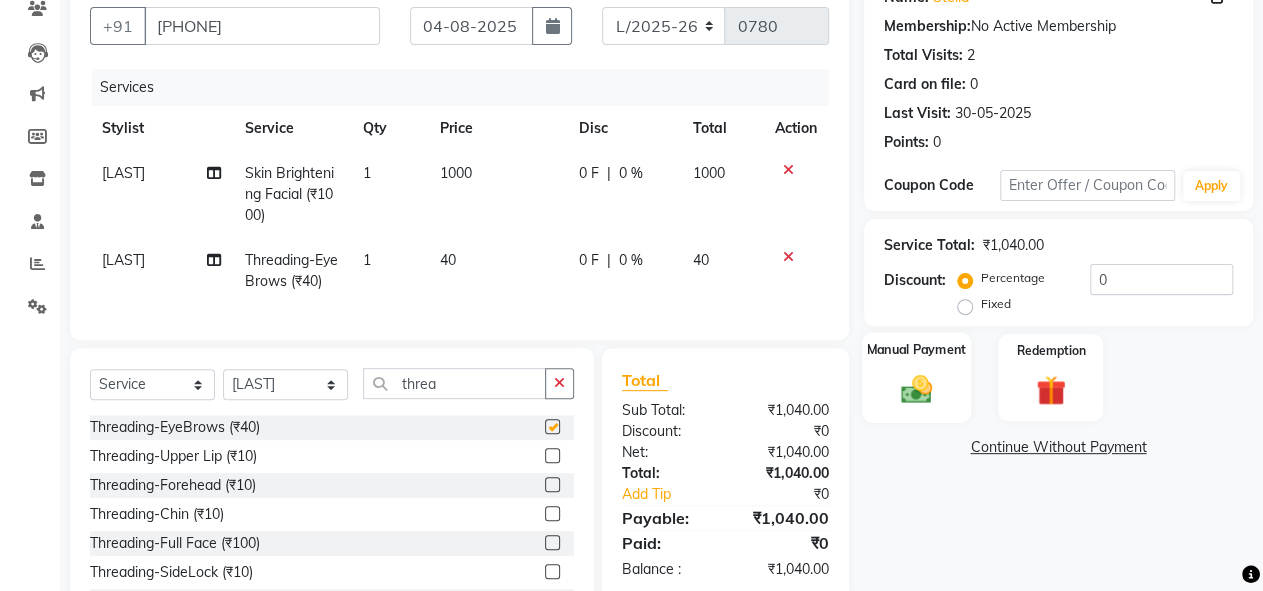 checkbox on "false" 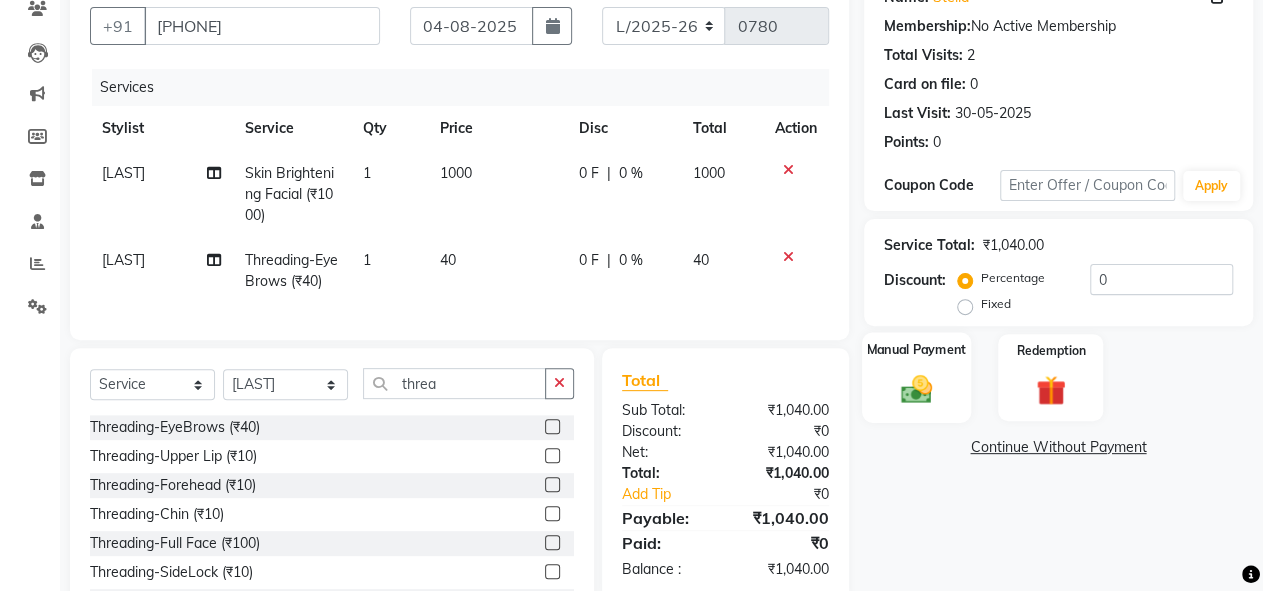 click on "Manual Payment" 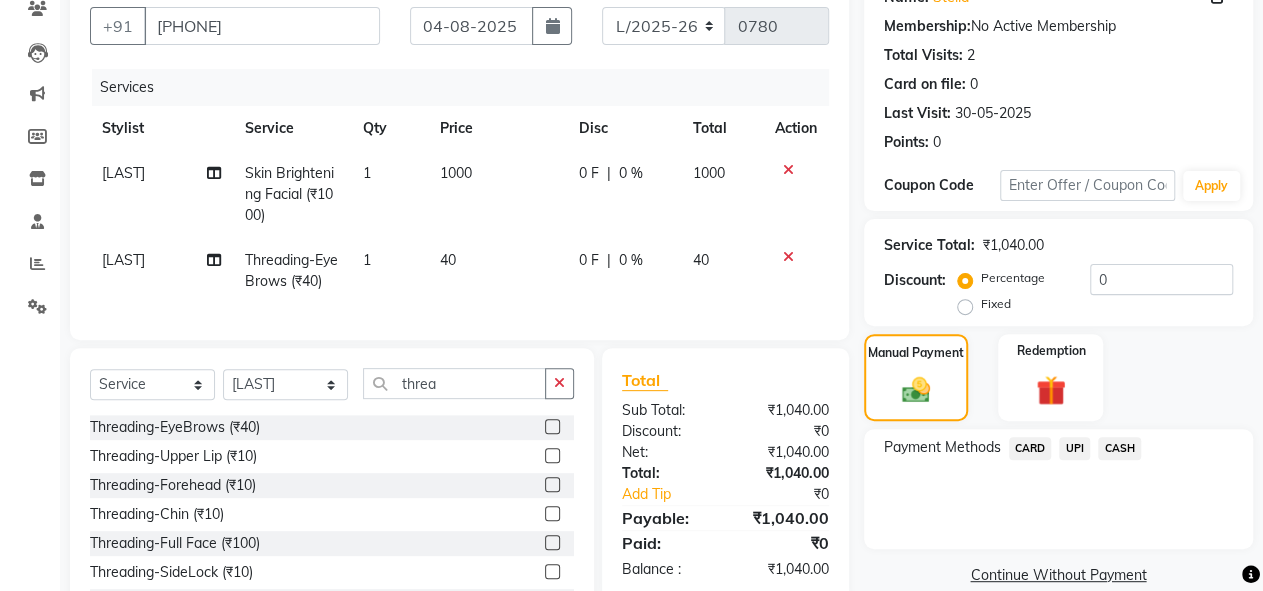 click on "UPI" 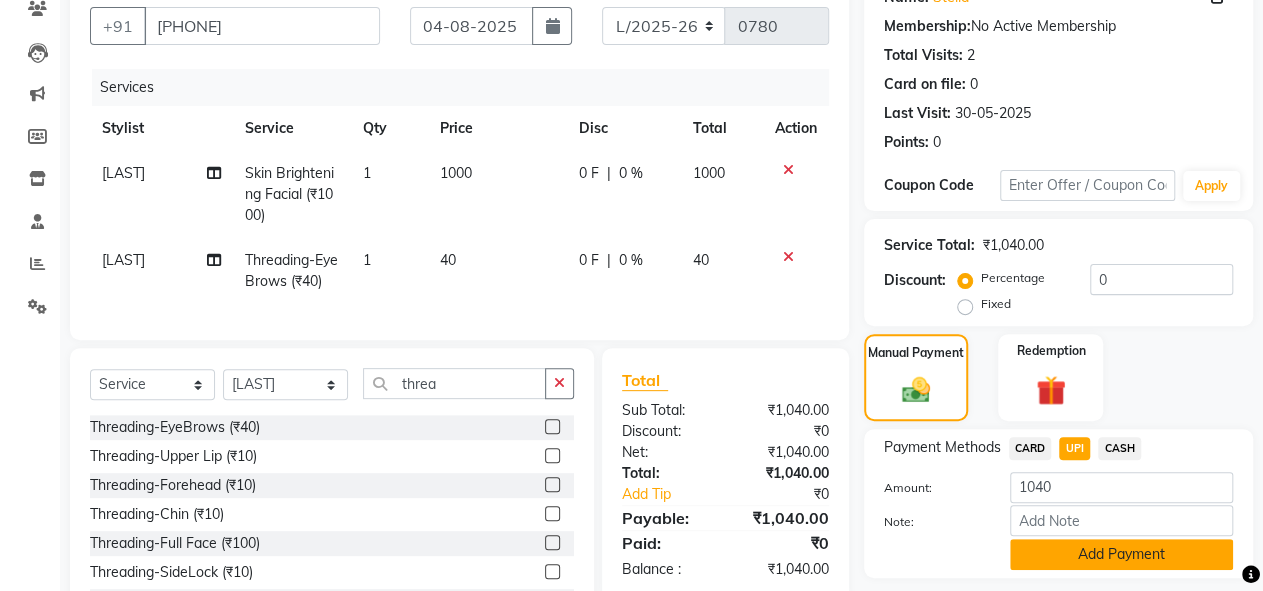 click on "Add Payment" 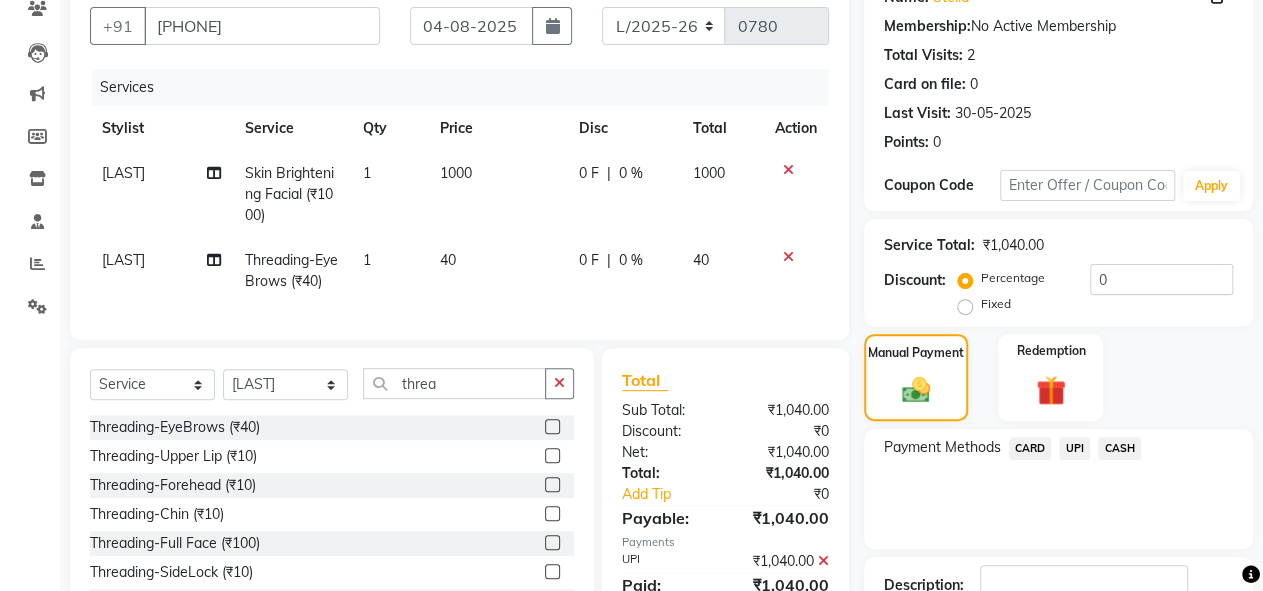 scroll, scrollTop: 289, scrollLeft: 0, axis: vertical 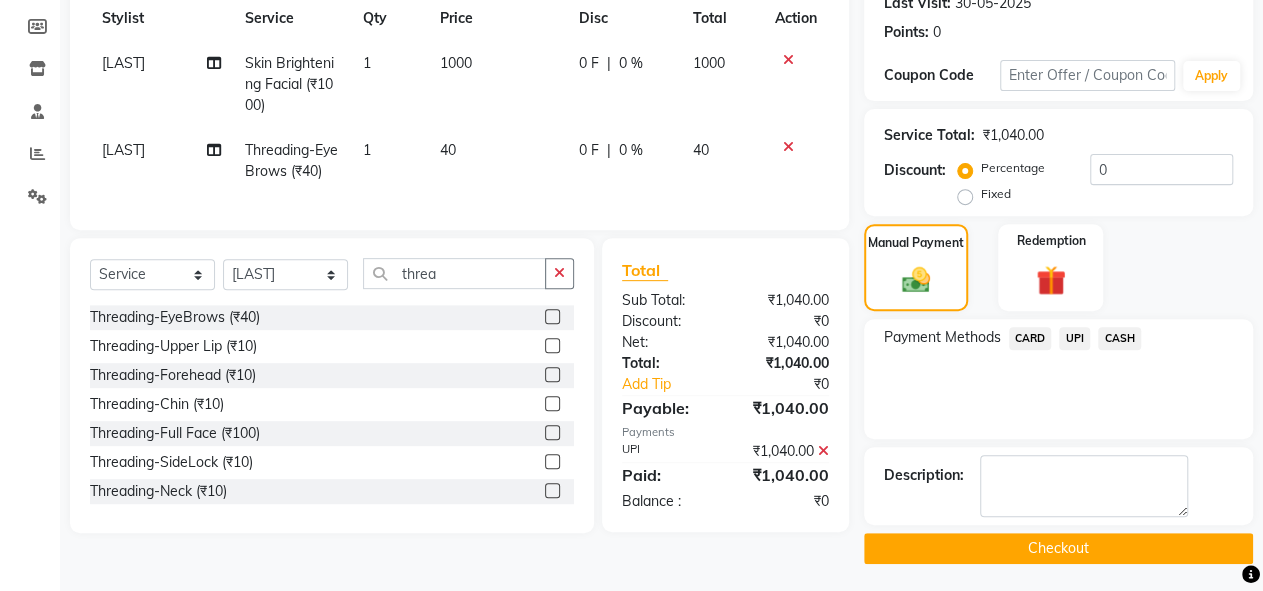 click on "Checkout" 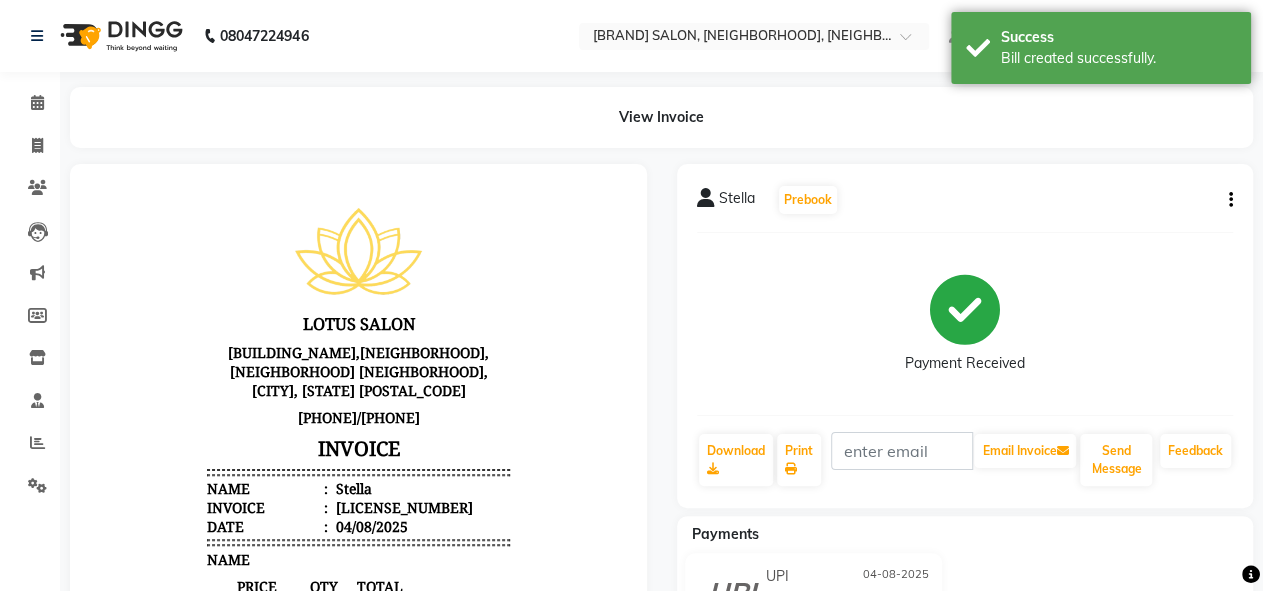 scroll, scrollTop: 0, scrollLeft: 0, axis: both 